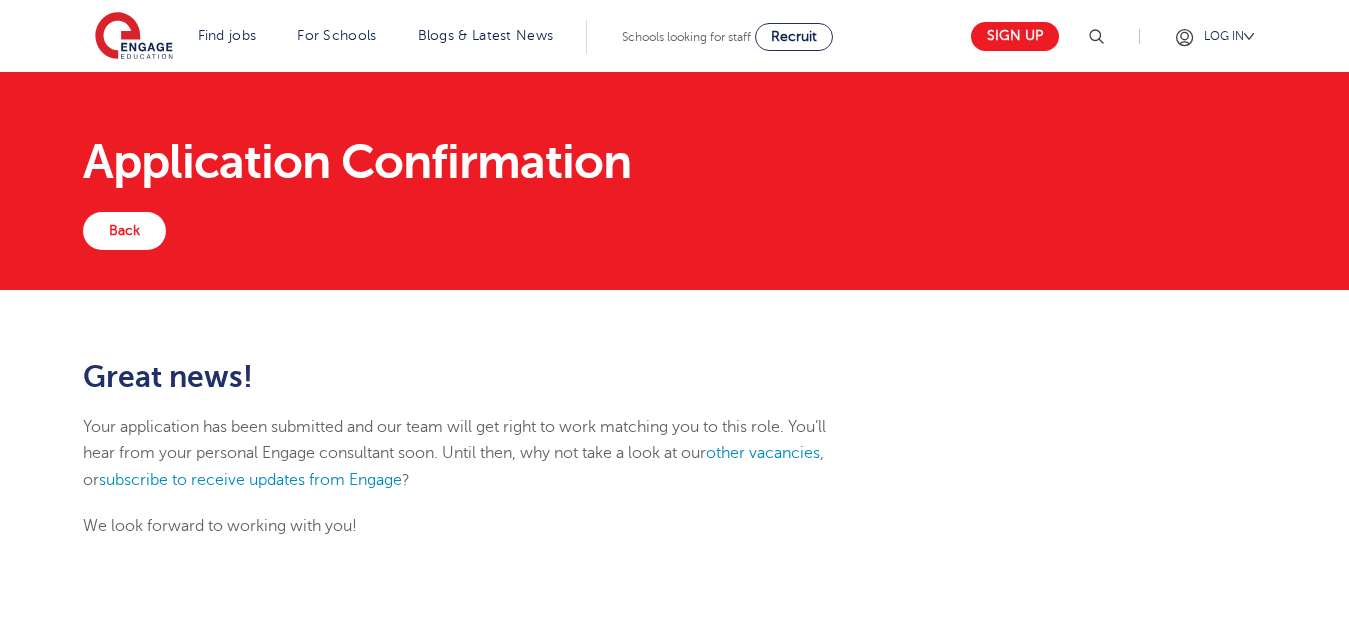 scroll, scrollTop: 0, scrollLeft: 0, axis: both 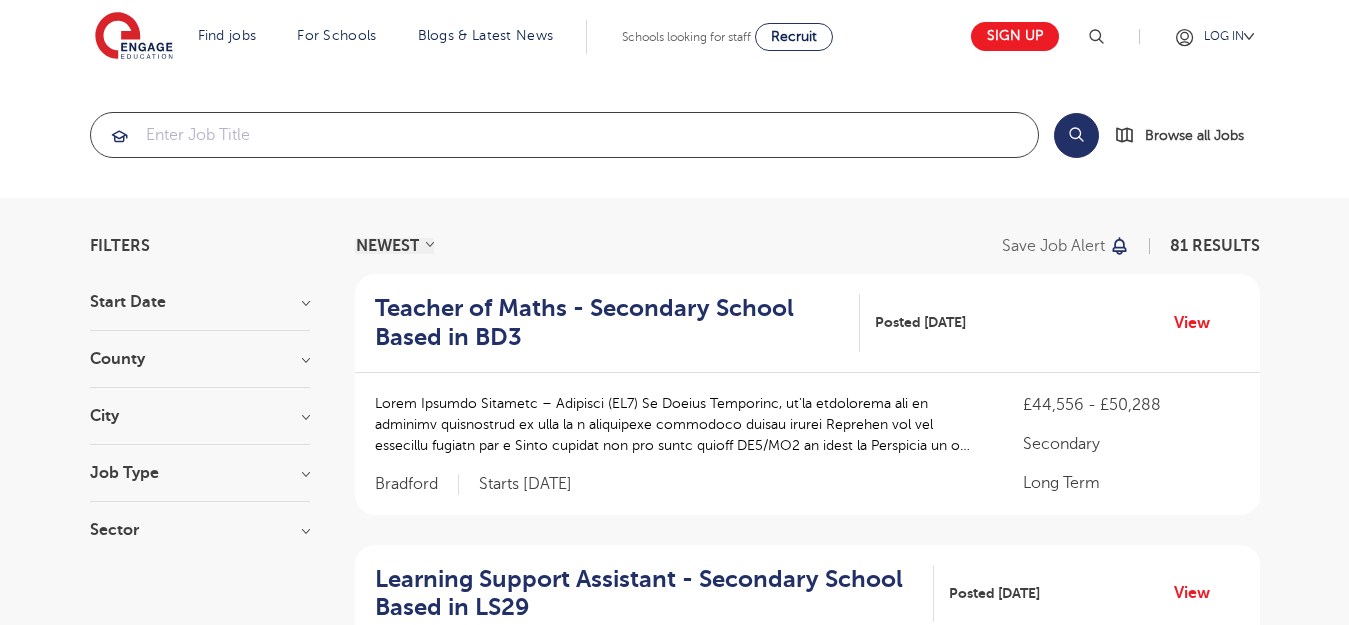 click at bounding box center (564, 135) 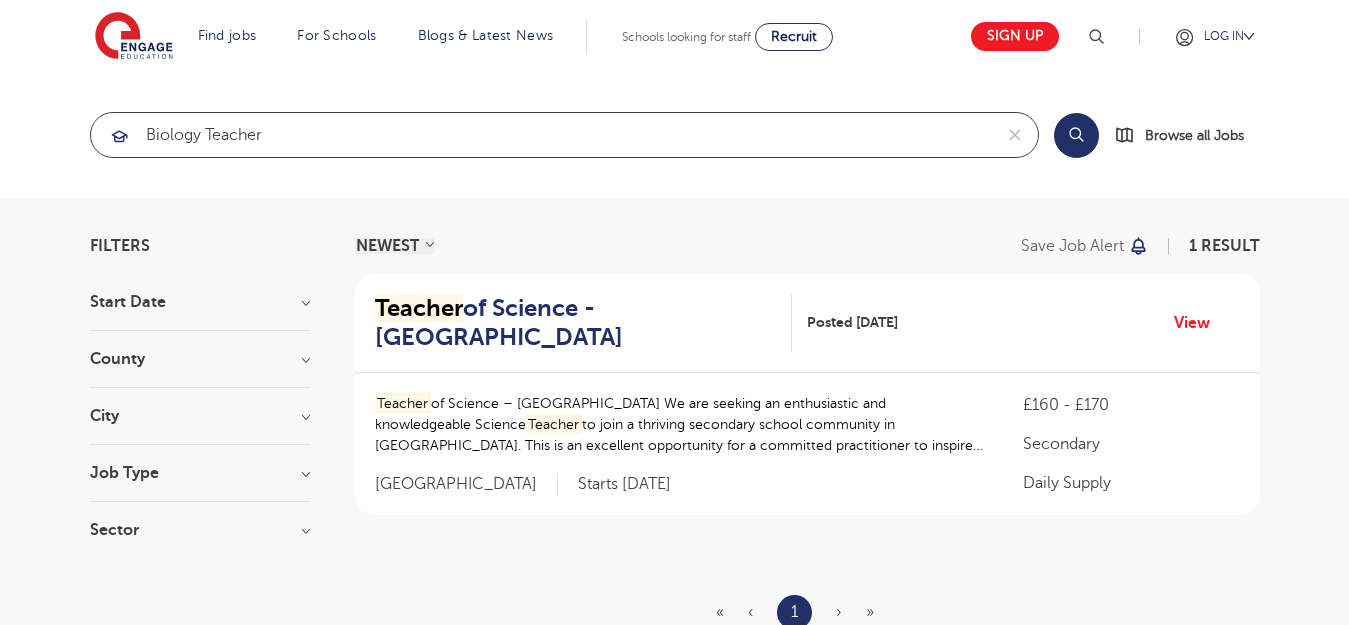 type on "biology teacher" 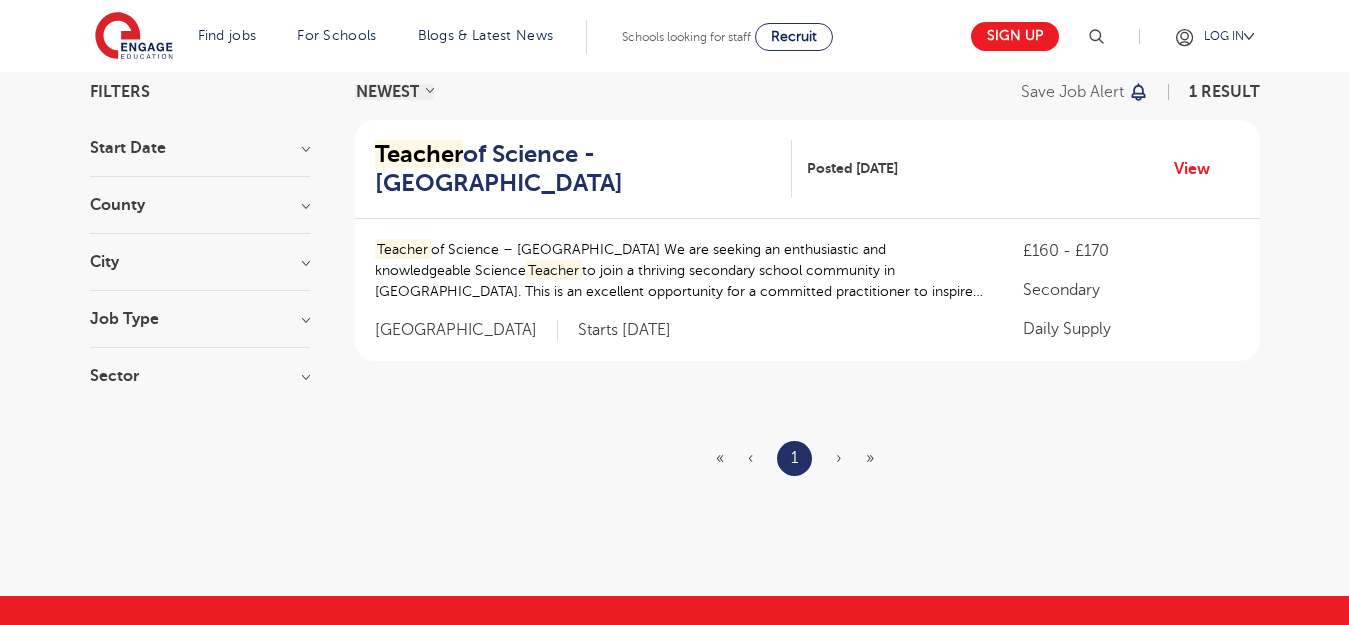 scroll, scrollTop: 160, scrollLeft: 0, axis: vertical 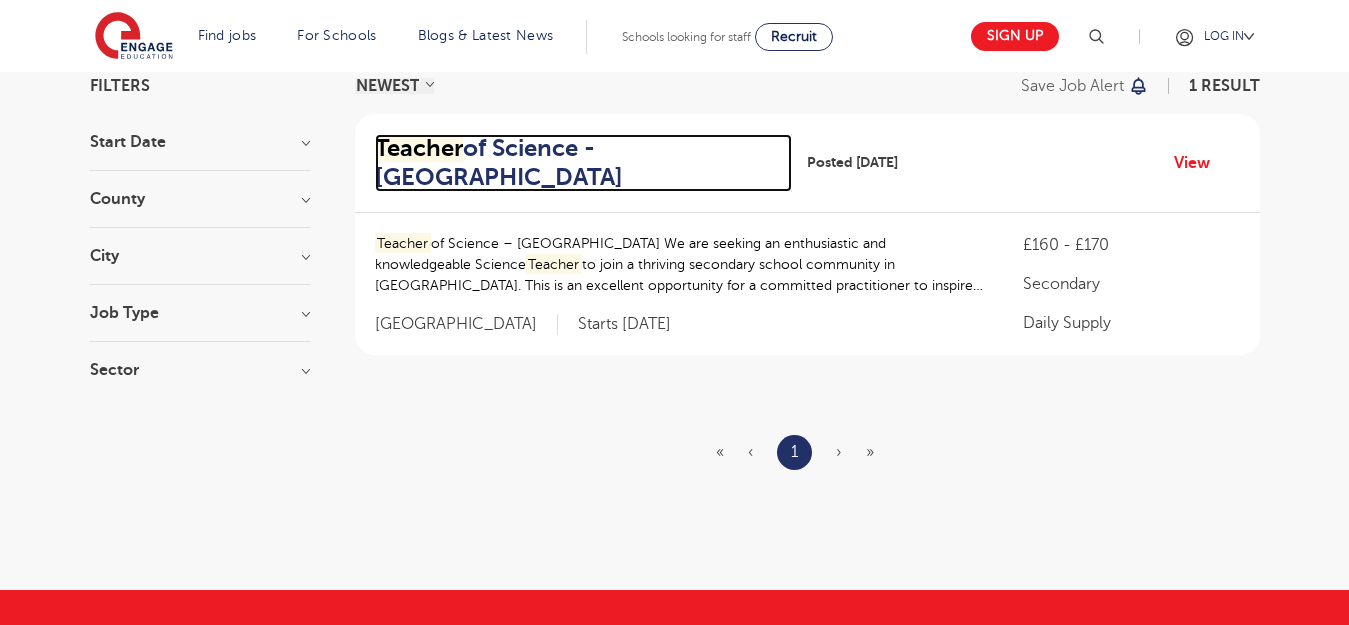 click on "Teacher  of Science - Leeds" at bounding box center [575, 163] 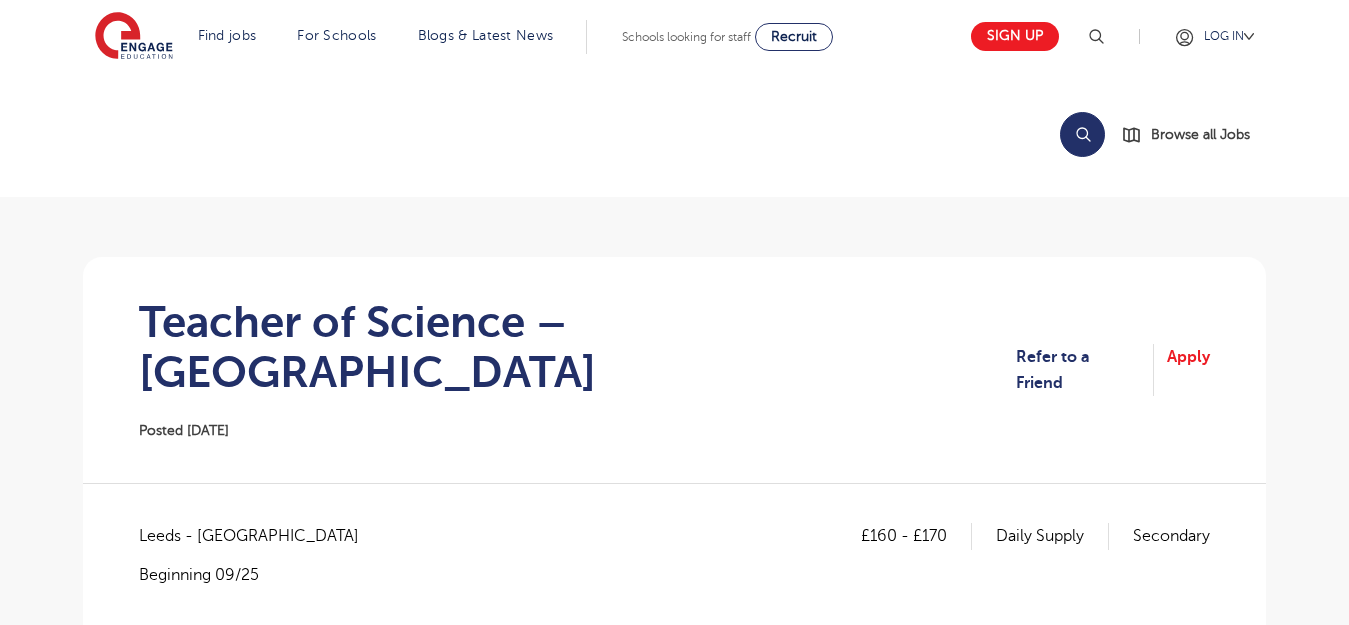 scroll, scrollTop: 0, scrollLeft: 0, axis: both 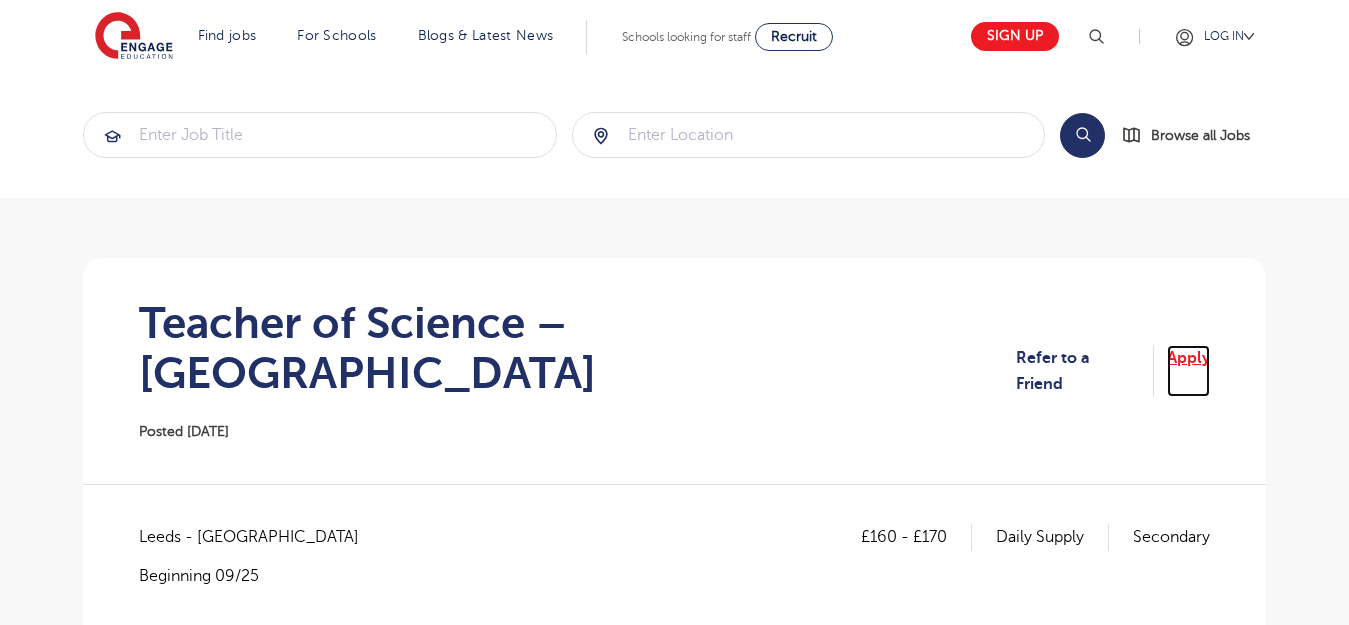 click on "Apply" at bounding box center (1188, 371) 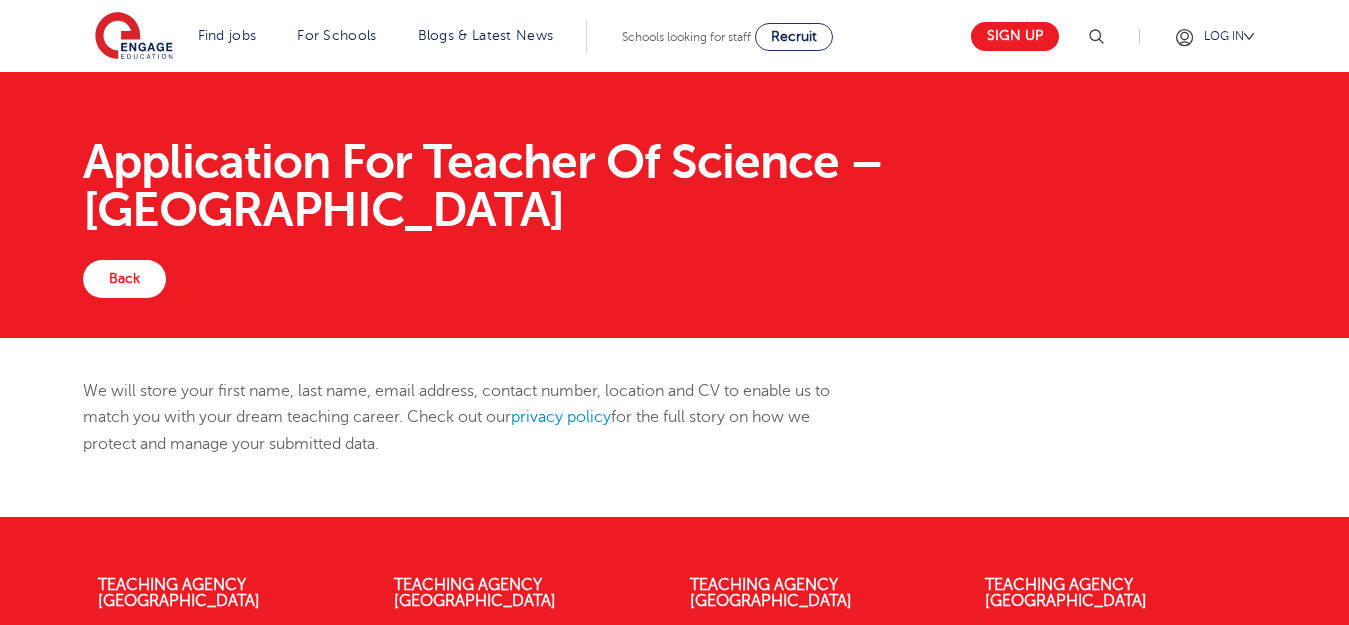 scroll, scrollTop: 0, scrollLeft: 0, axis: both 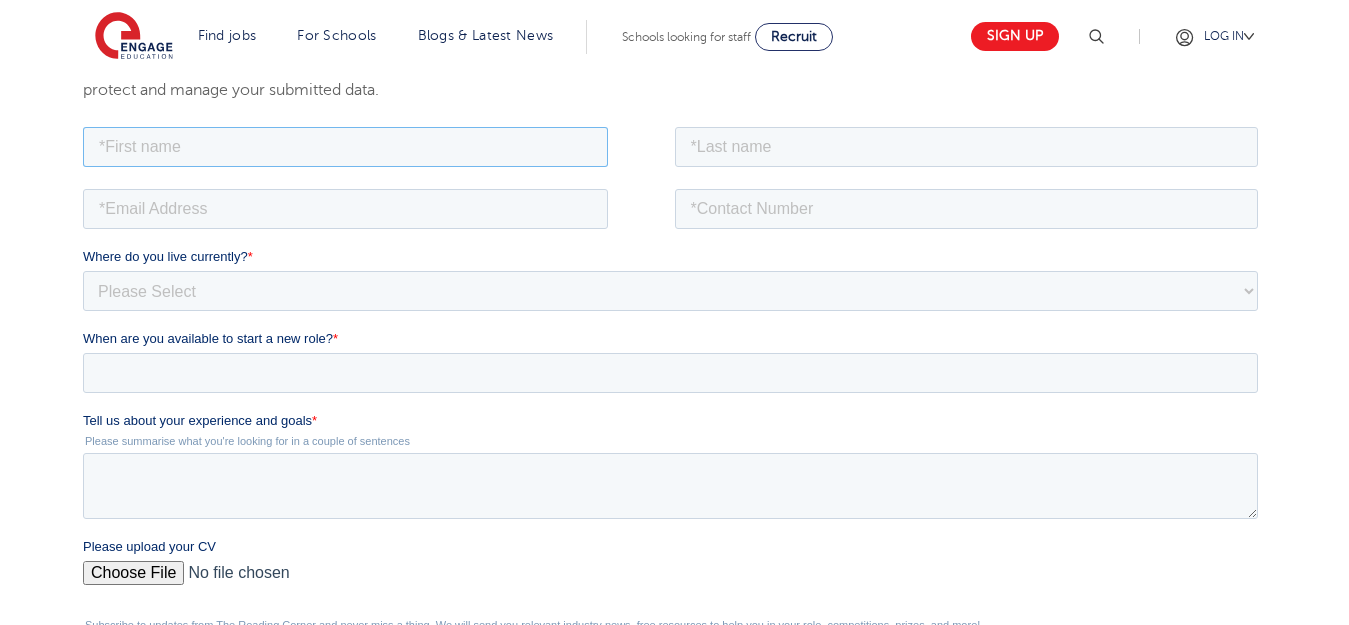 click at bounding box center (345, 146) 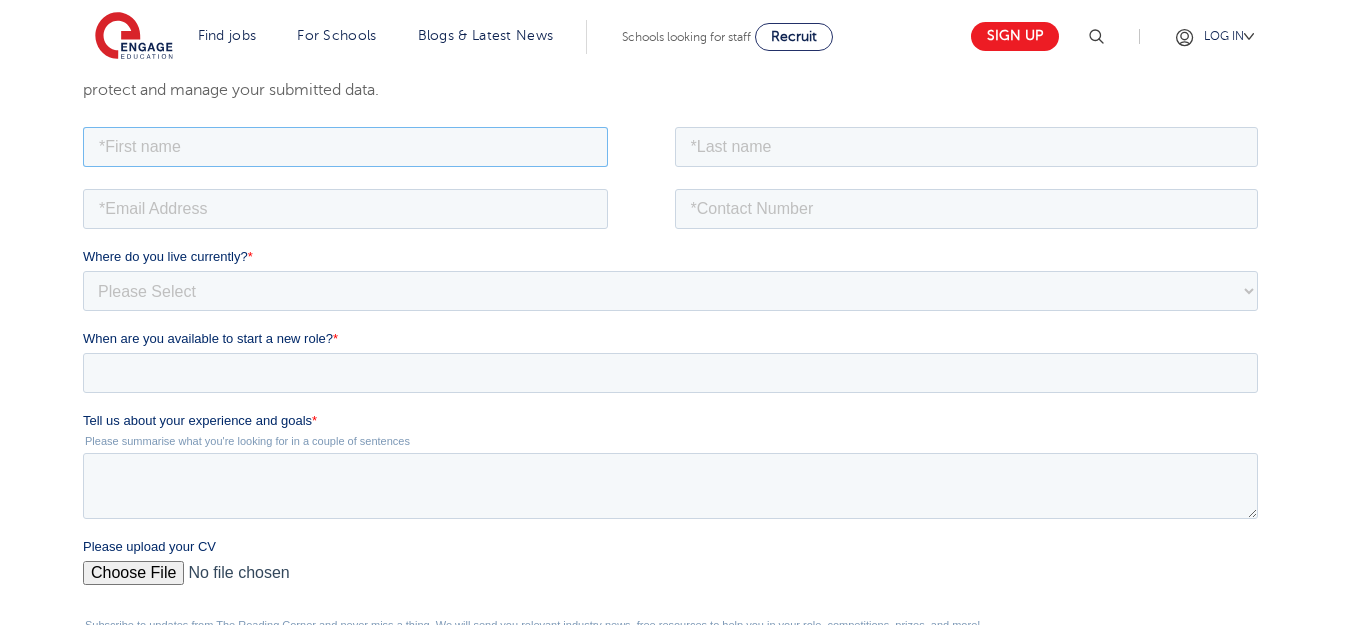 type on "Boago" 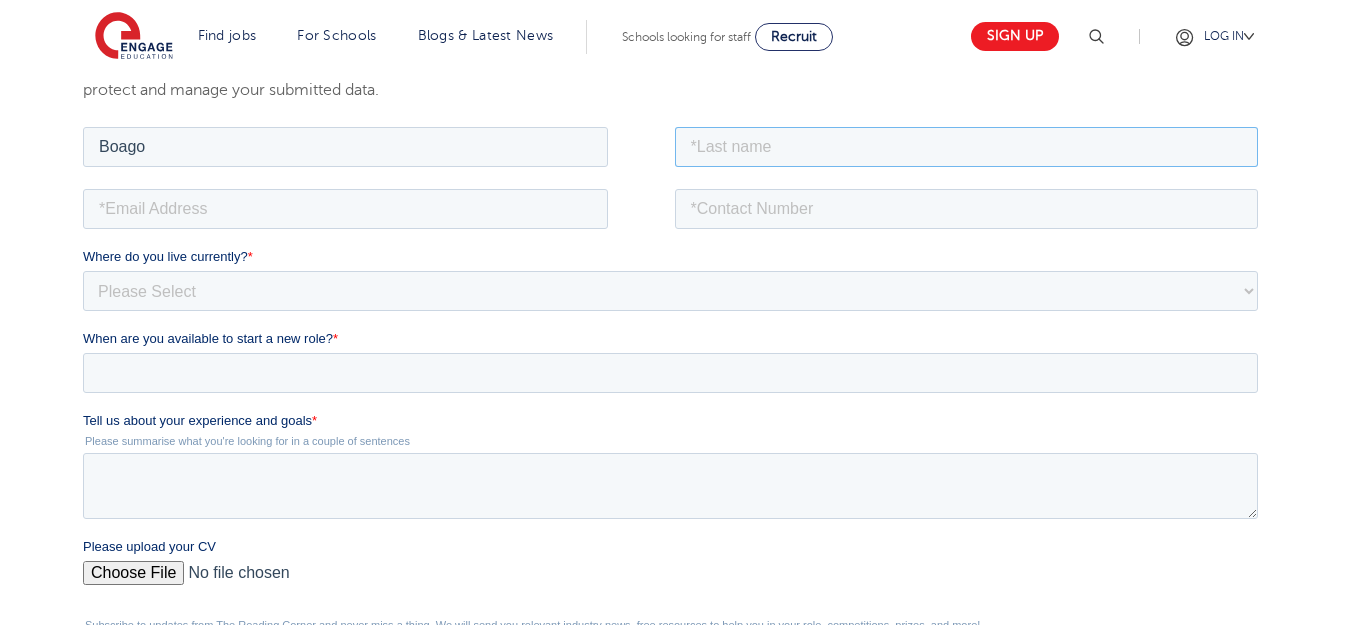 click at bounding box center (967, 146) 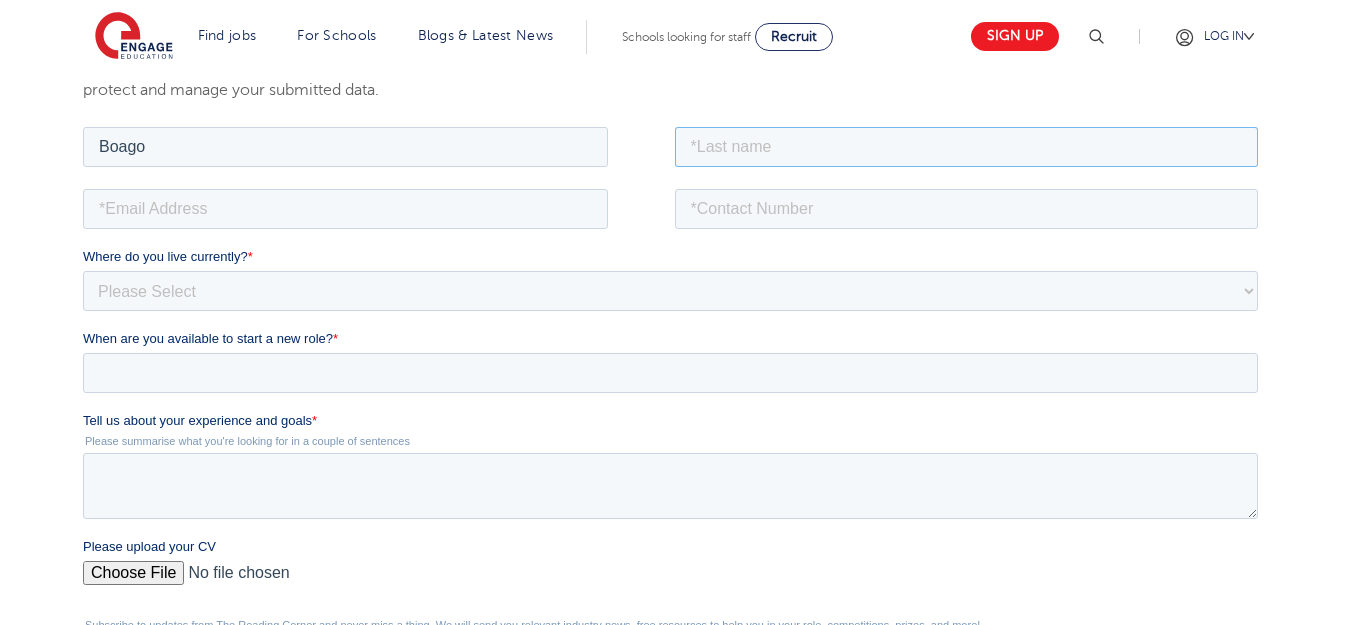 type on "Setiko" 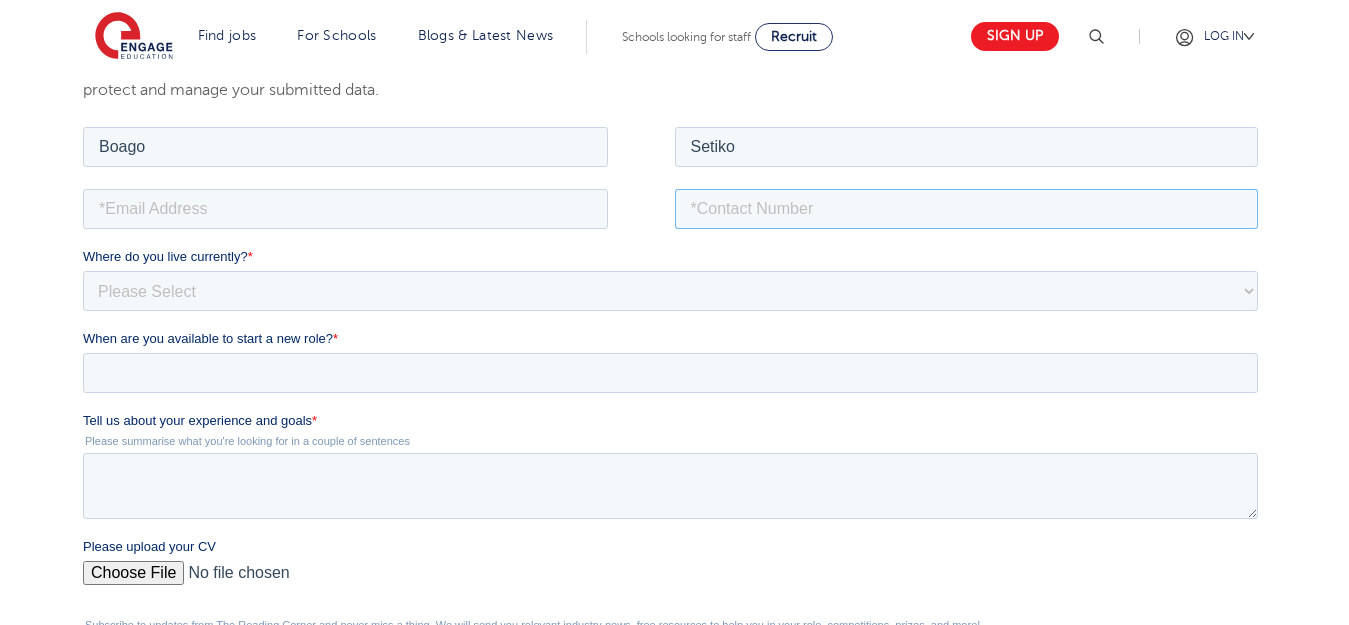 click at bounding box center (967, 208) 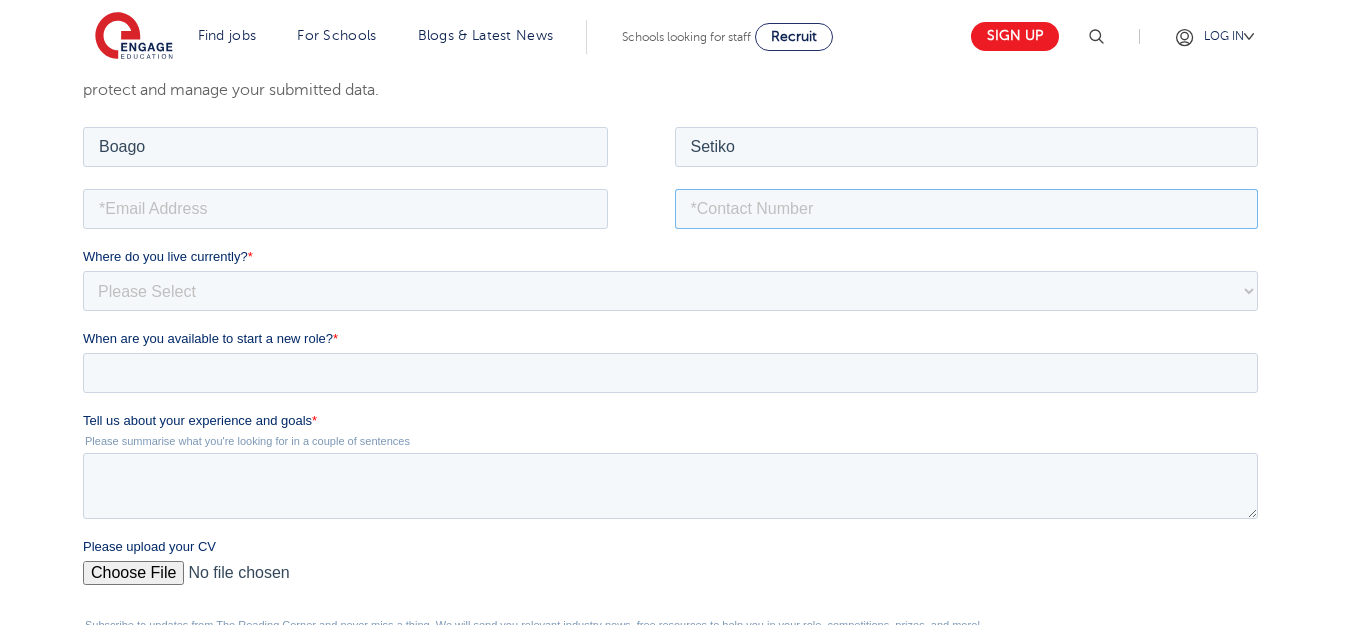 type on "+26775485071" 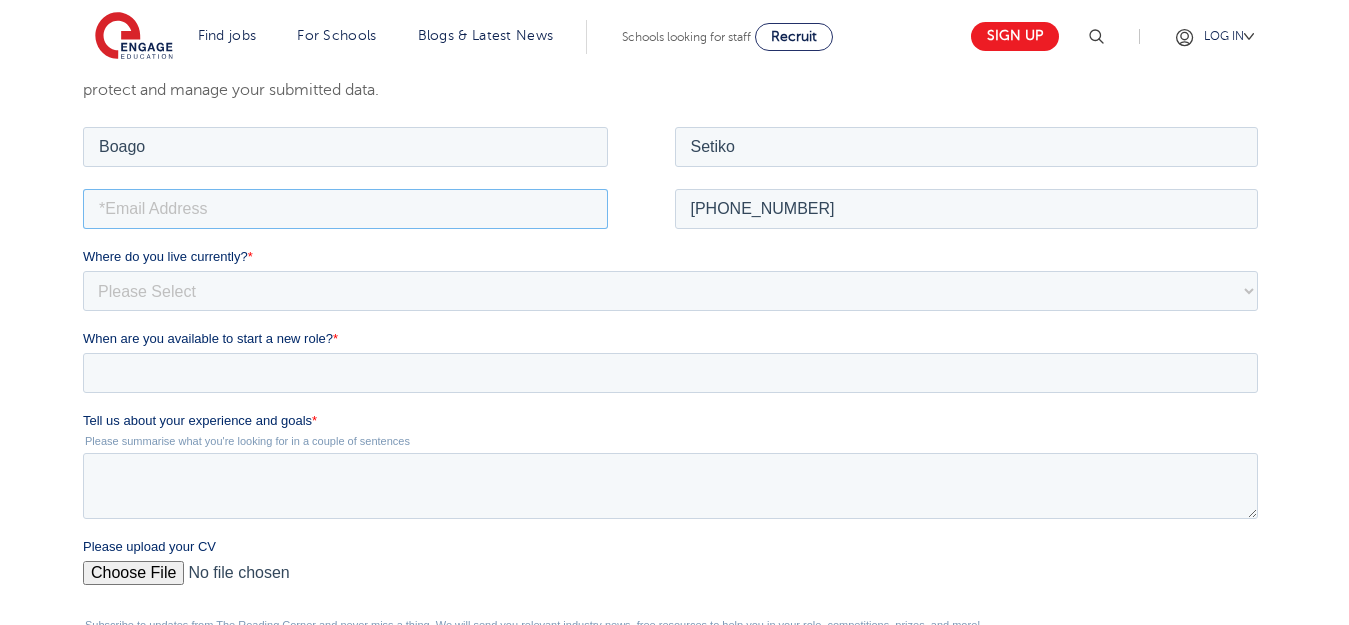 click at bounding box center (345, 208) 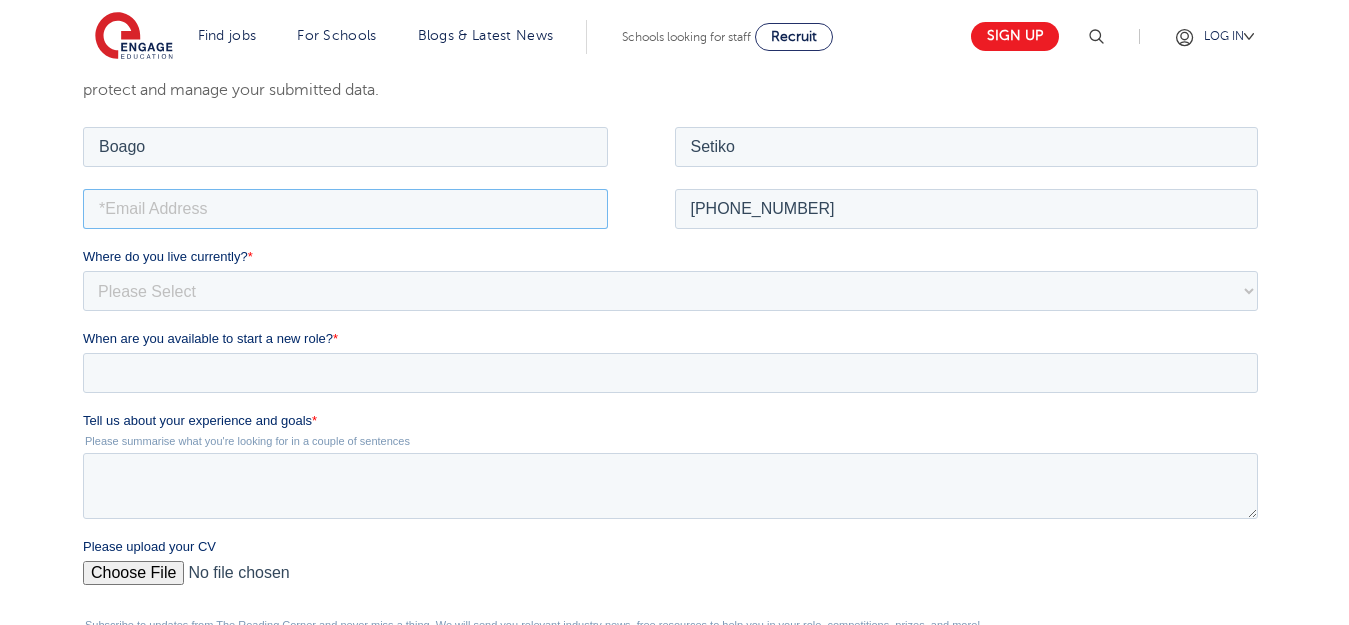 type on "setikoboago@gmail.com" 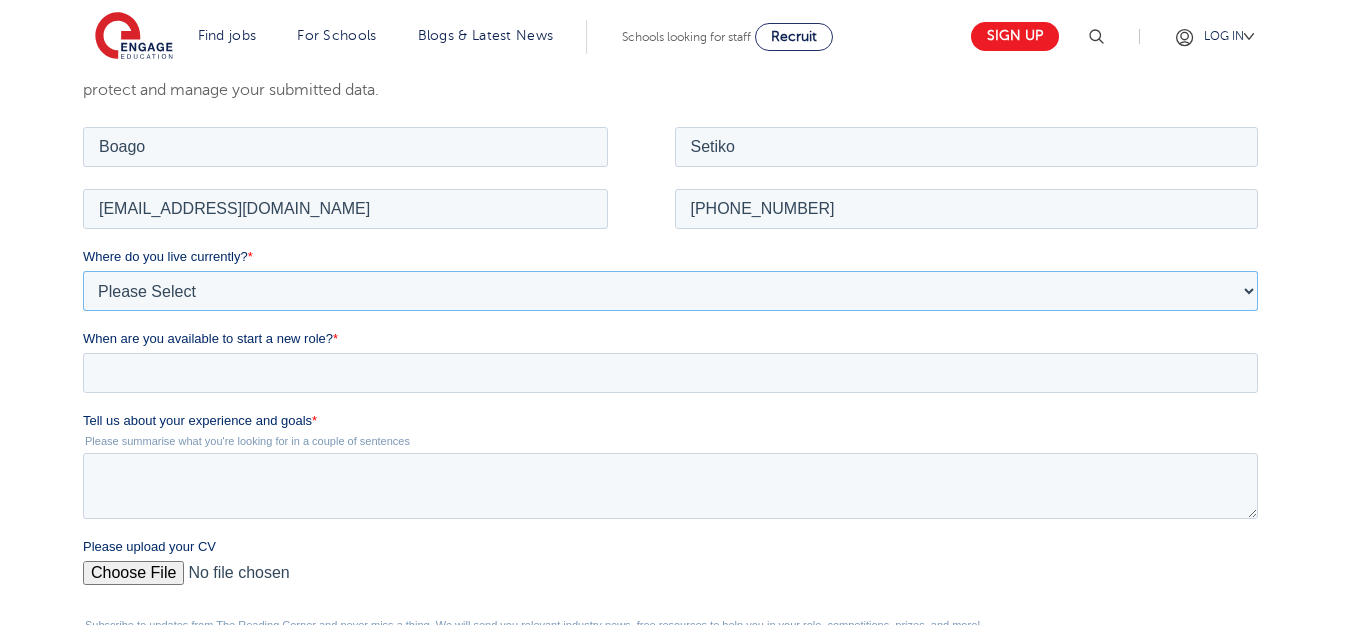 click on "Please Select UK Canada Ireland Australia New Zealand Europe USA South Africa Jamaica Africa Asia Middle East South America Caribbean" at bounding box center [670, 290] 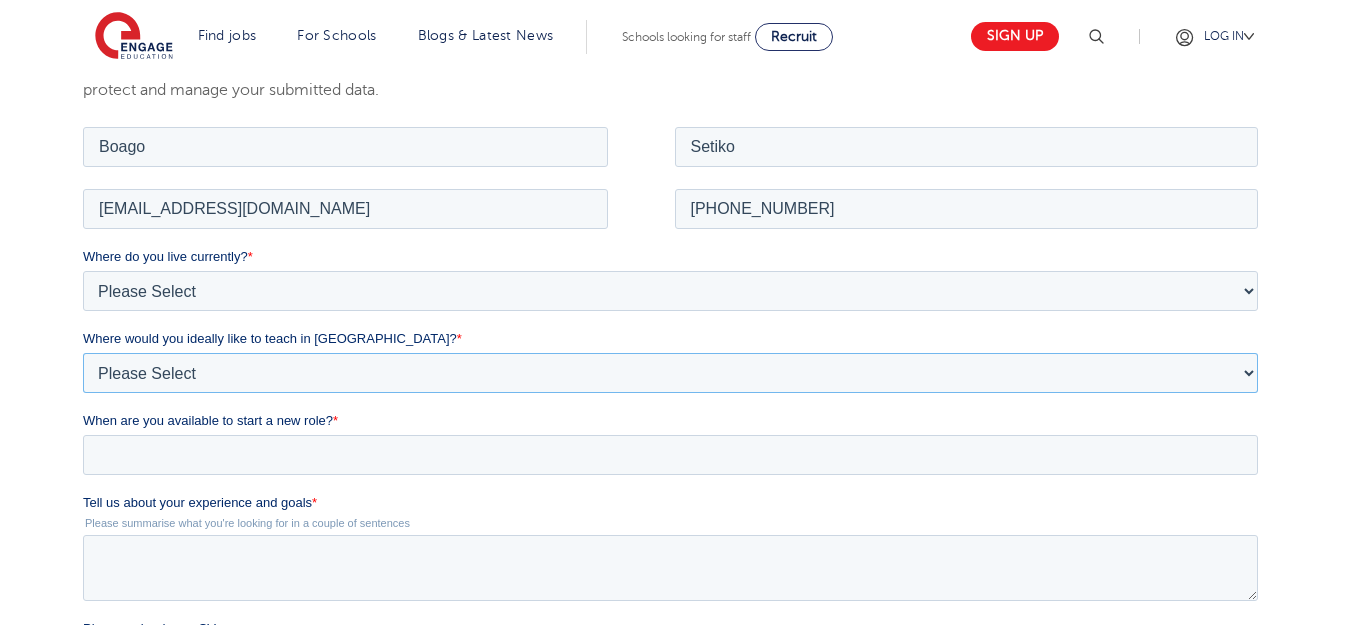 click on "Please Select I'm flexible! London Any city in England Greater London/Home Counties Somewhere more rural" at bounding box center (670, 372) 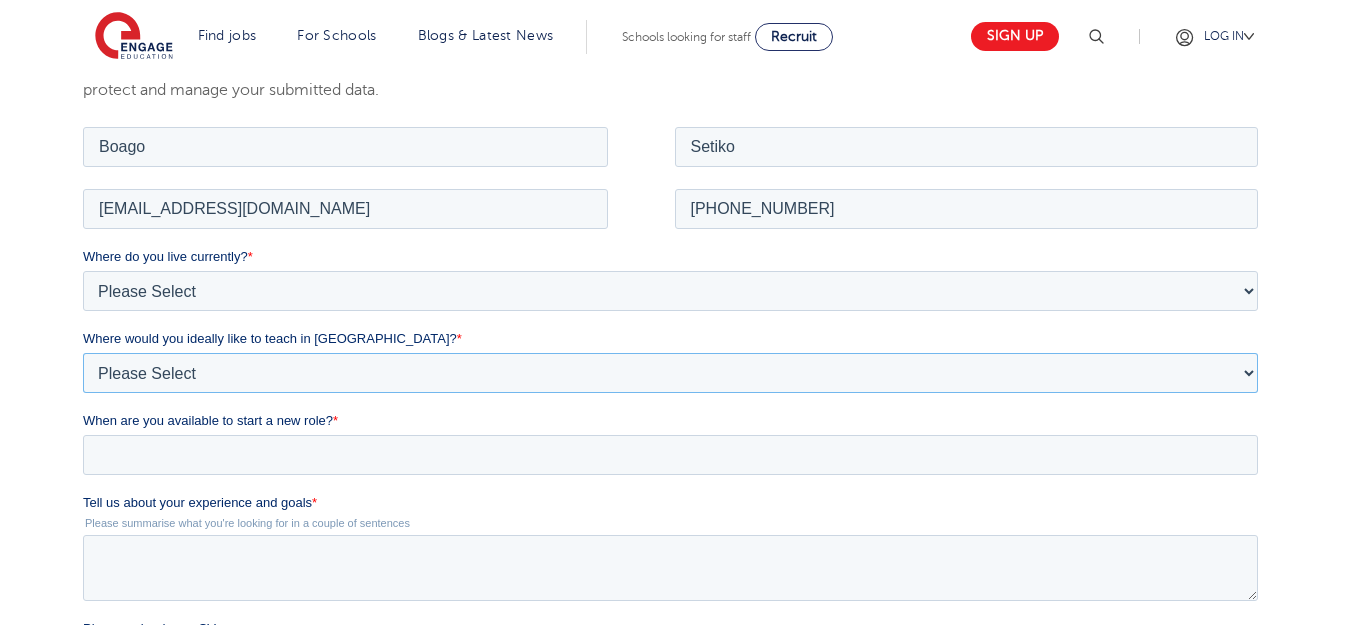 select on "Flexible" 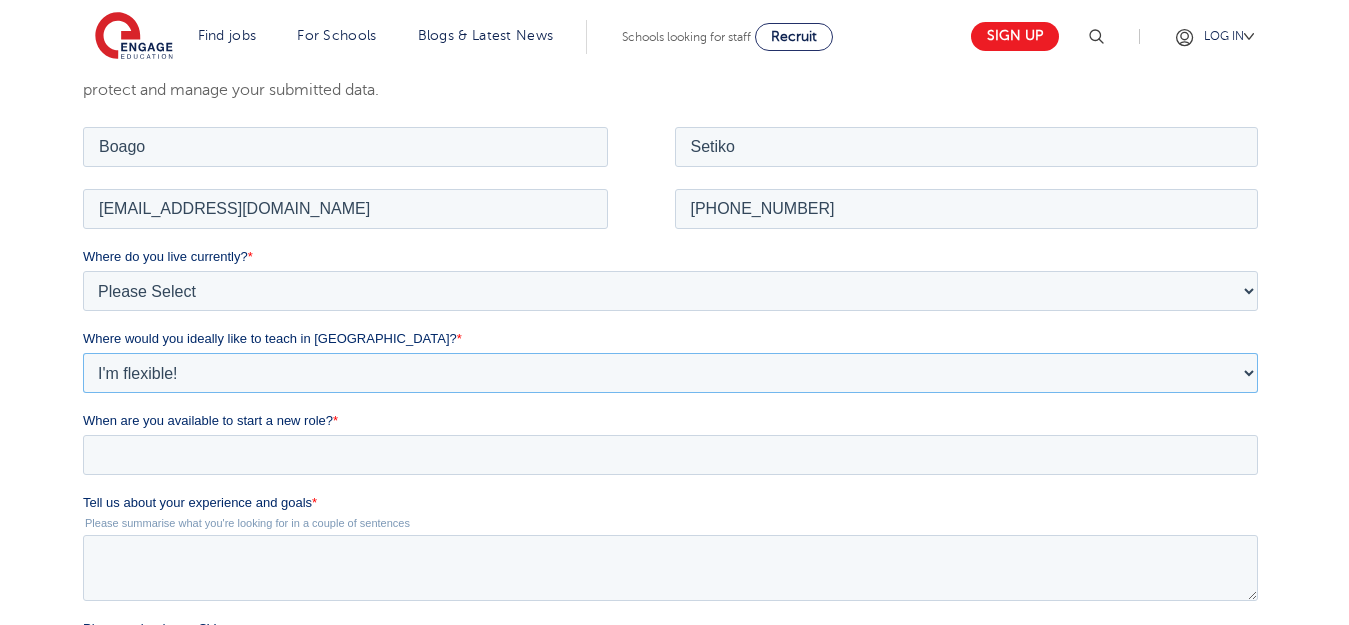 click on "Please Select I'm flexible! London Any city in England Greater London/Home Counties Somewhere more rural" at bounding box center (670, 372) 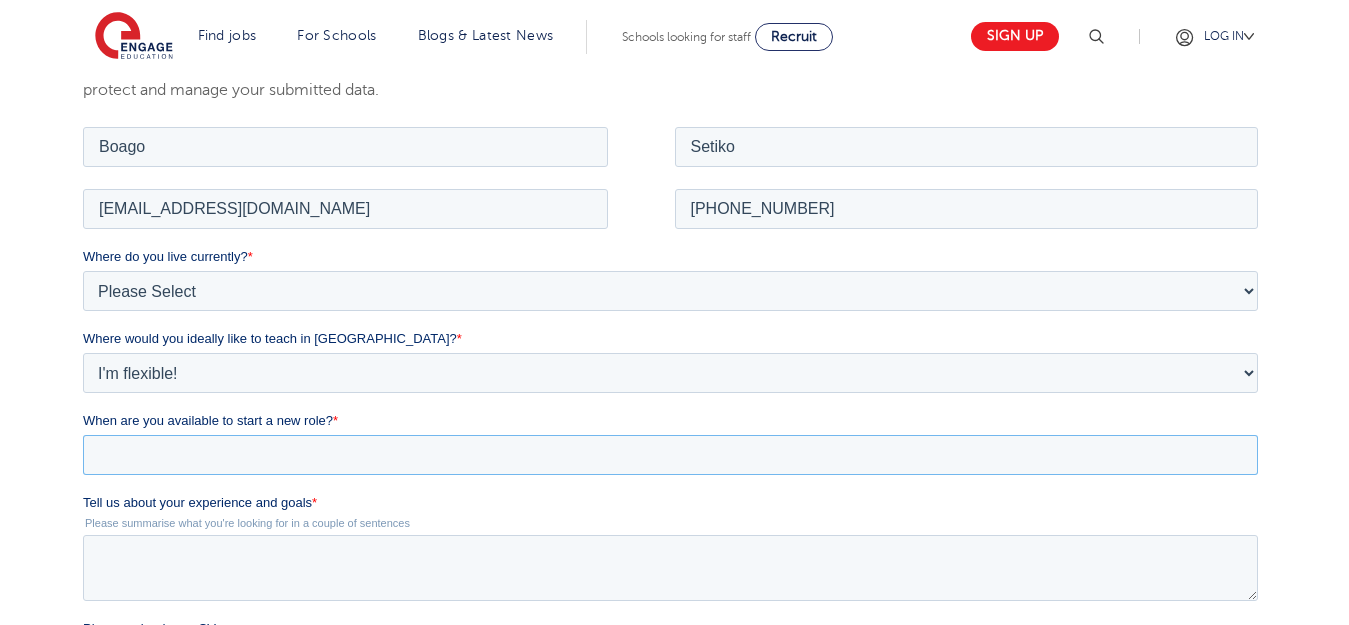 click on "When are you available to start a new role? *" at bounding box center [670, 454] 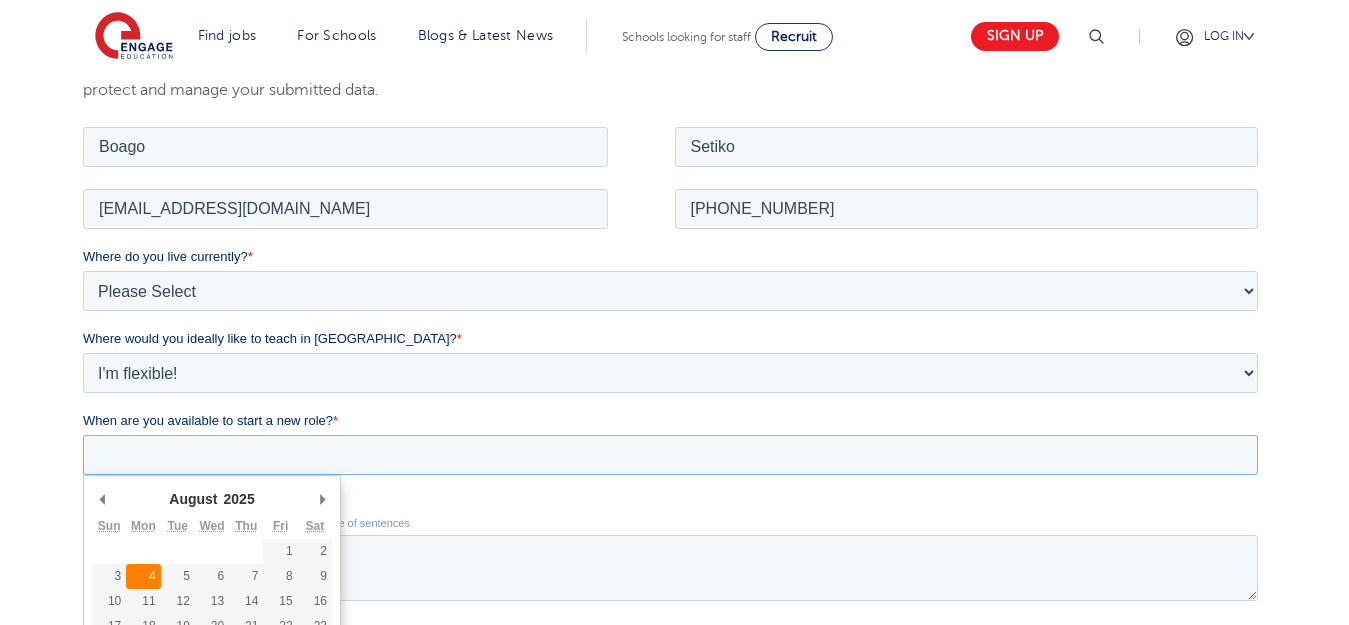 type on "2025-08-04" 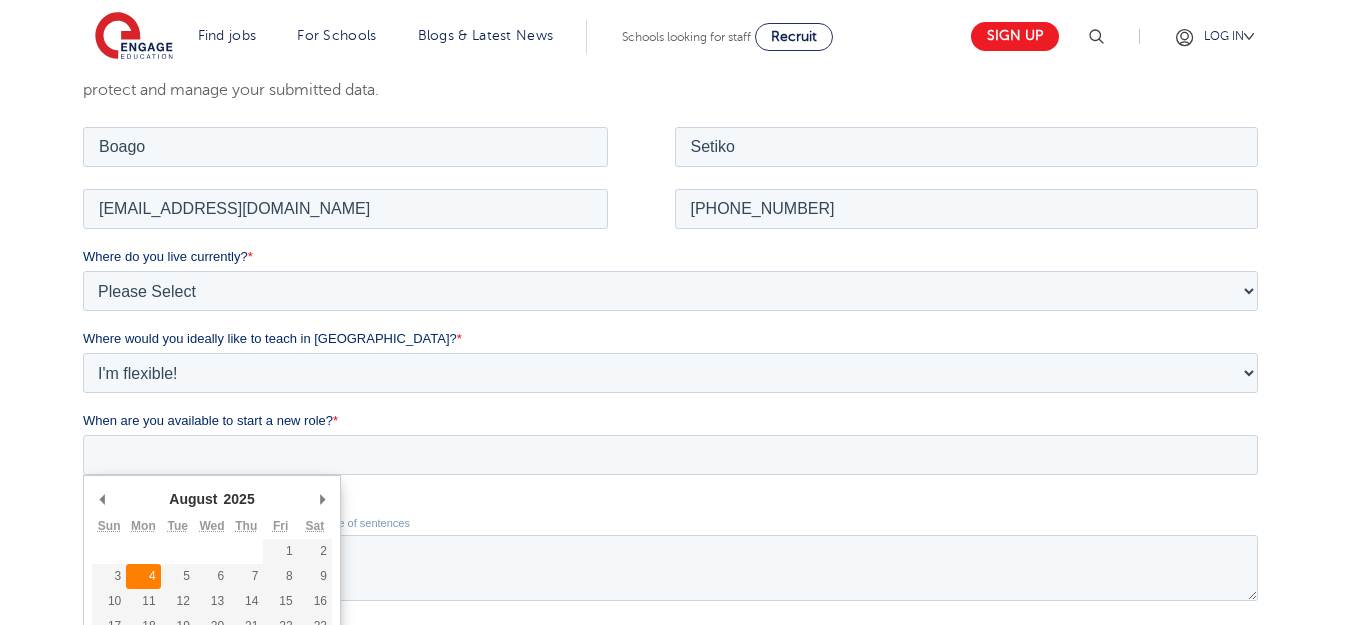 type on "2025/08/04" 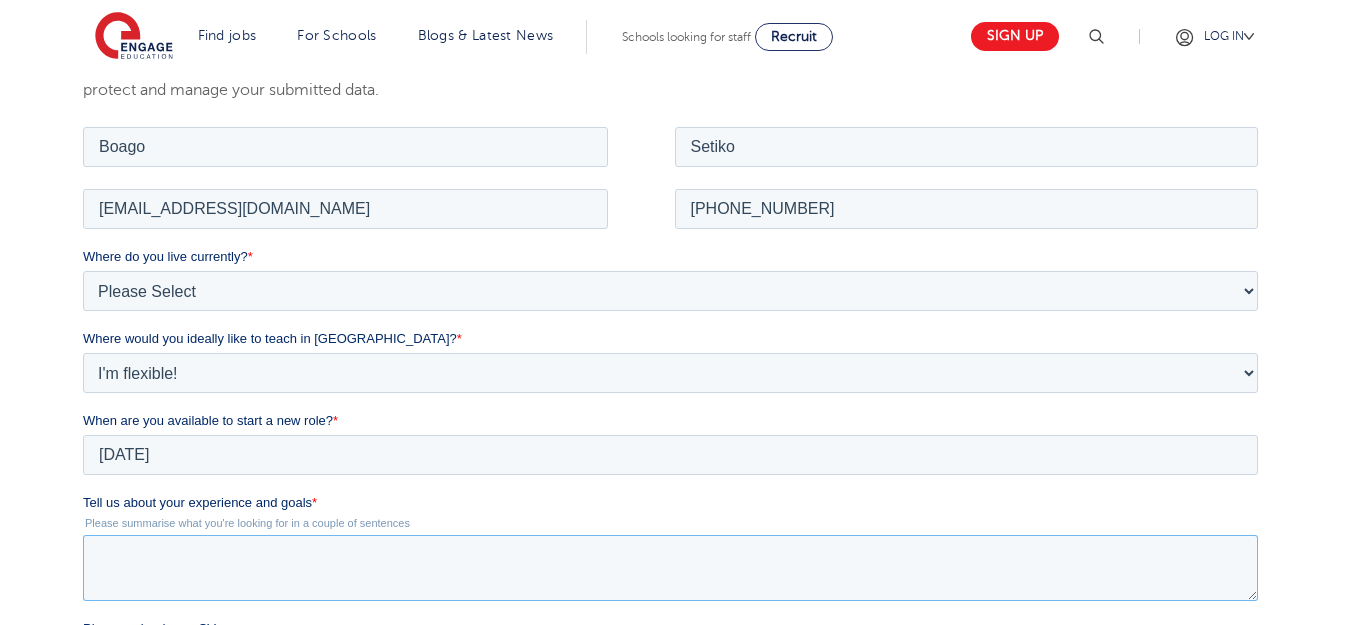 click on "Tell us about your experience and goals *" at bounding box center (670, 567) 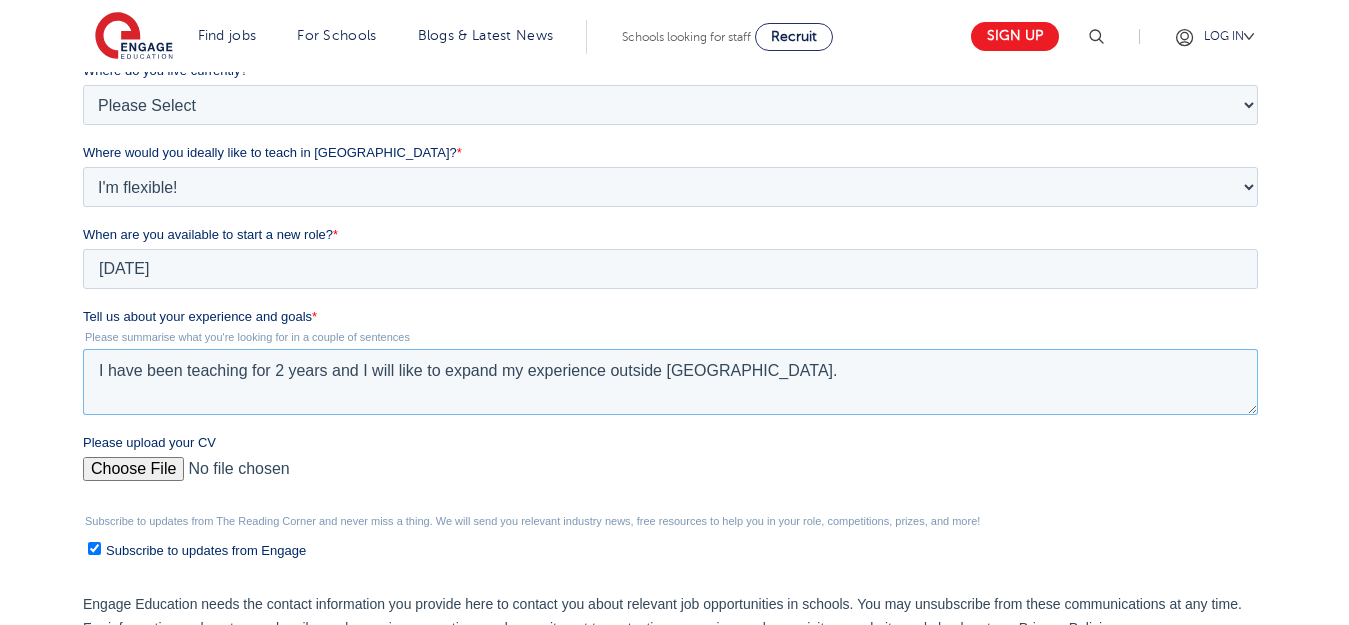 scroll, scrollTop: 555, scrollLeft: 0, axis: vertical 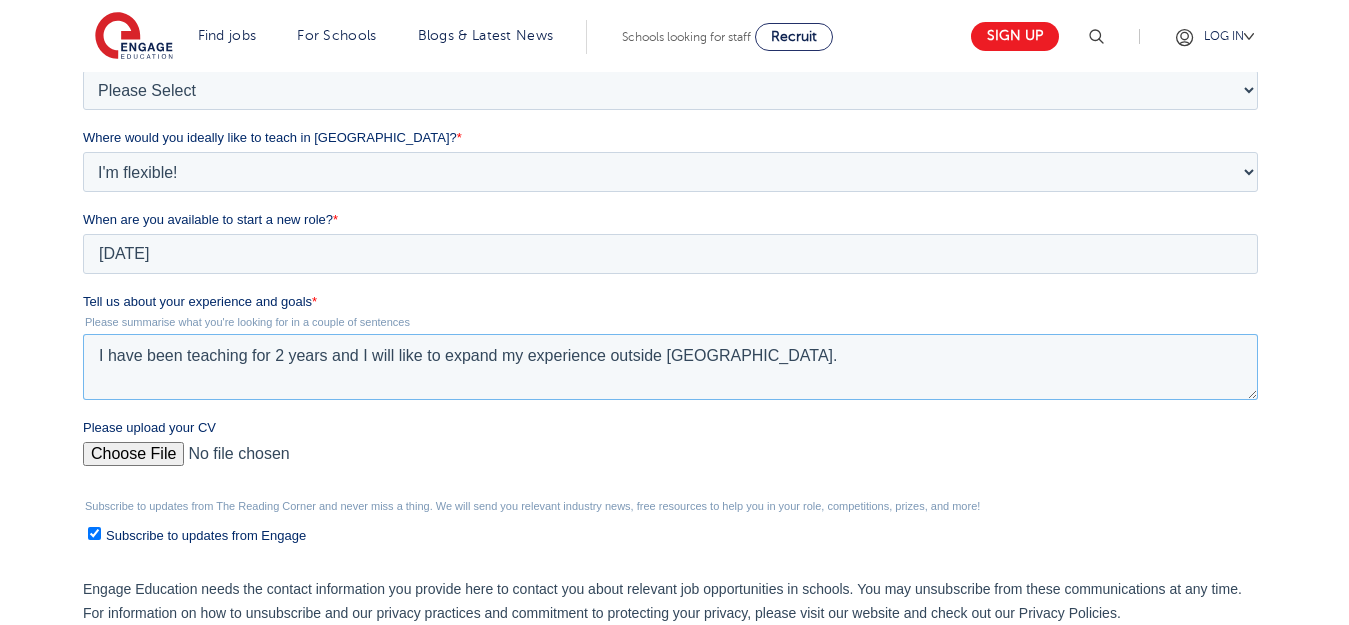 type on "I have been teaching for 2 years and I will like to expand my experience outside Africa." 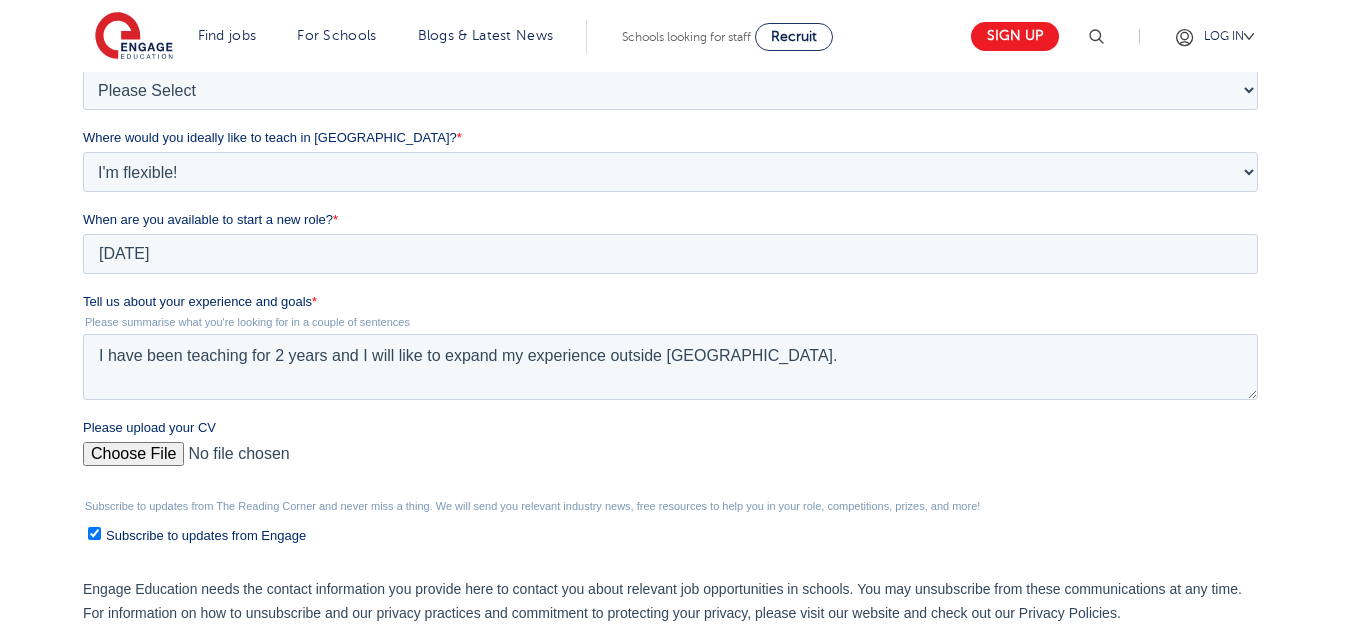 click on "Please upload your CV" at bounding box center [670, 462] 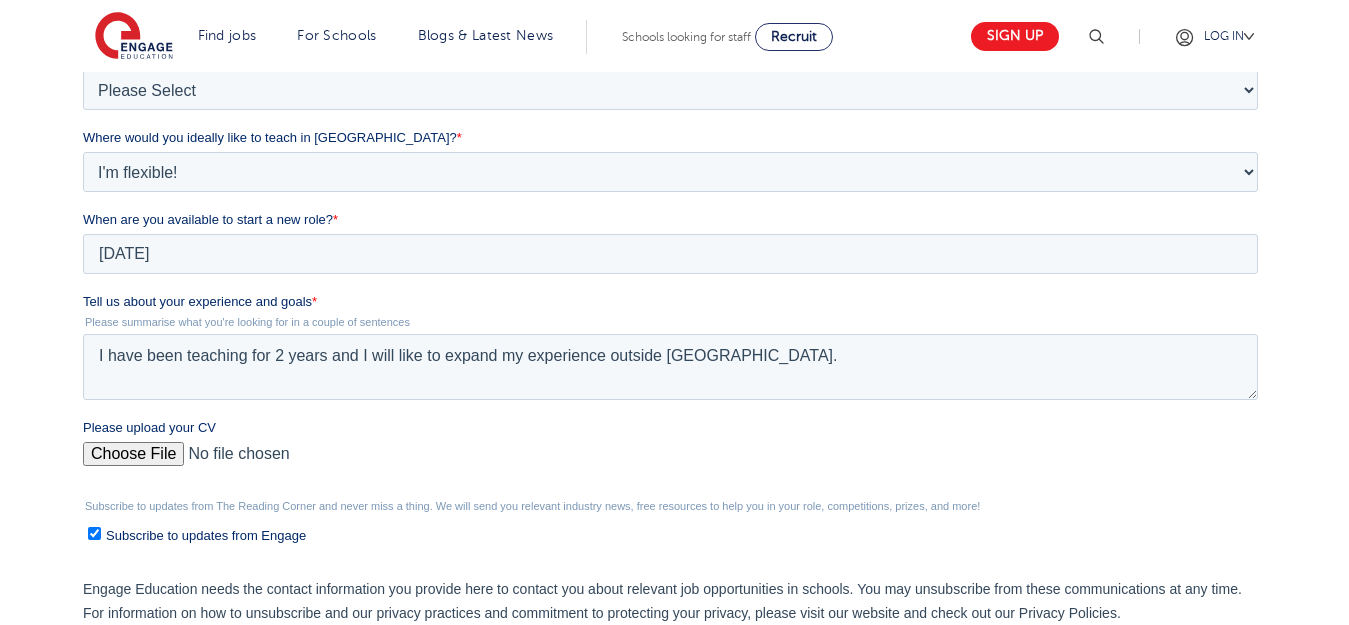 type on "C:\fakepath\Boago Mariam Setiko_1752506918980.pdf" 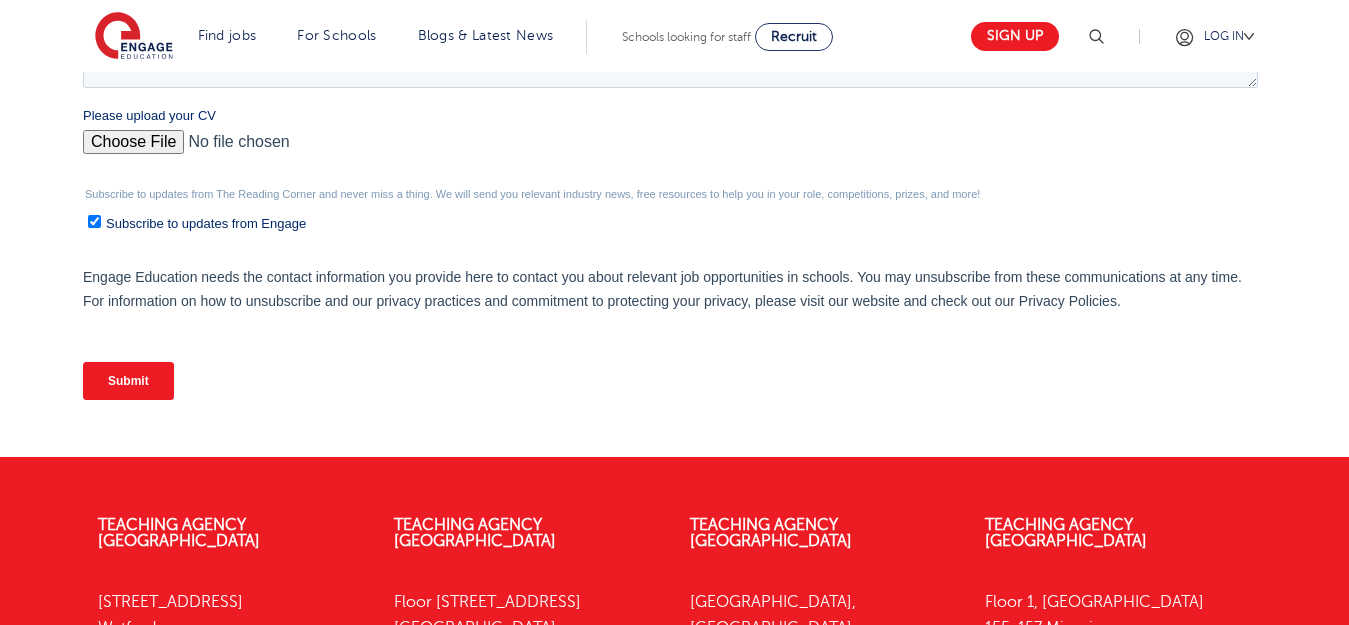 scroll, scrollTop: 792, scrollLeft: 0, axis: vertical 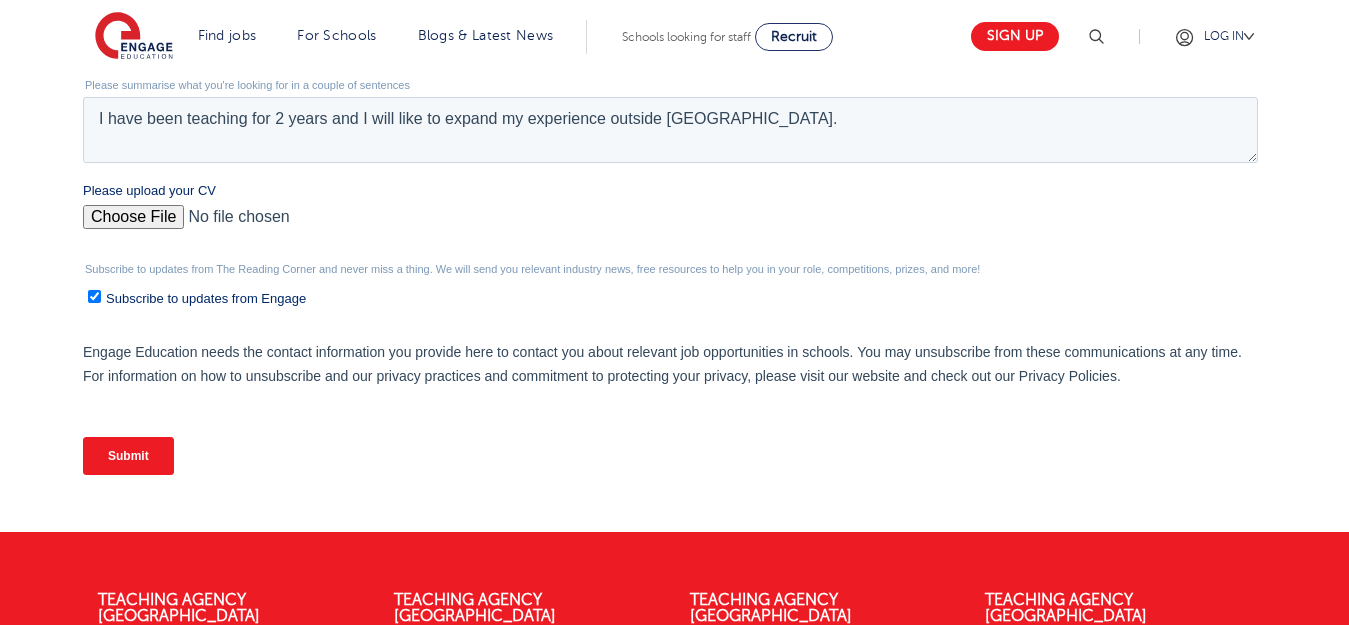 click on "Submit" at bounding box center (128, 456) 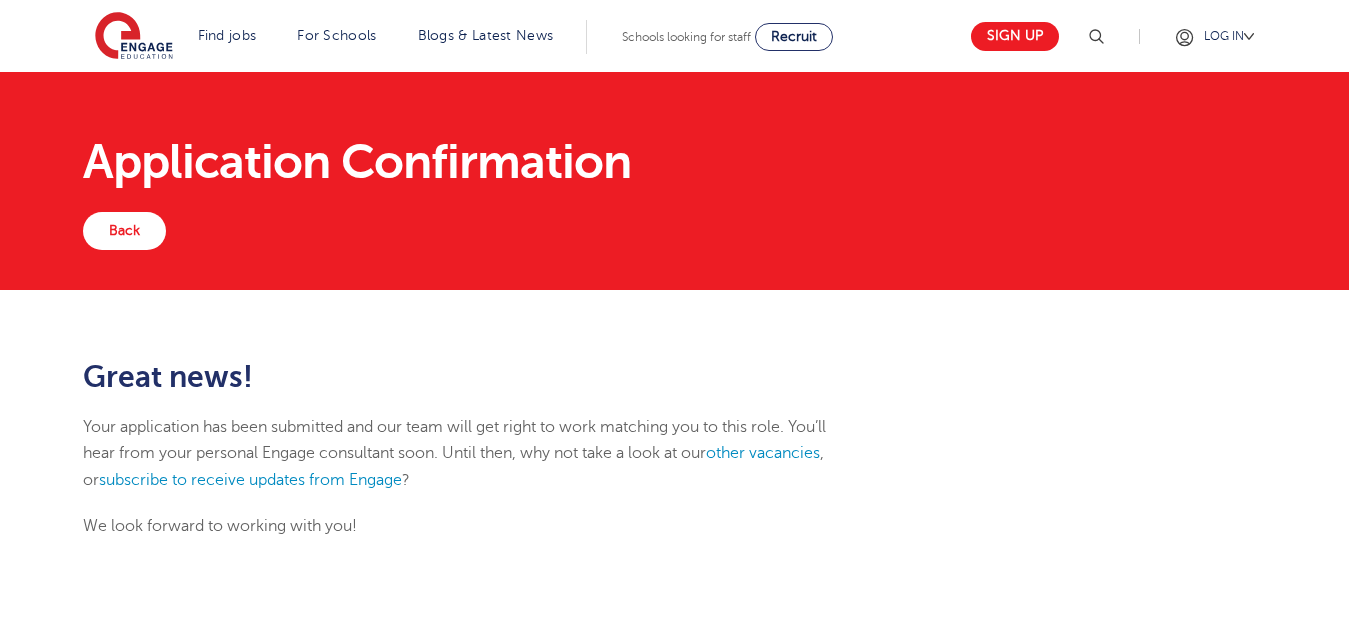 scroll, scrollTop: 0, scrollLeft: 0, axis: both 